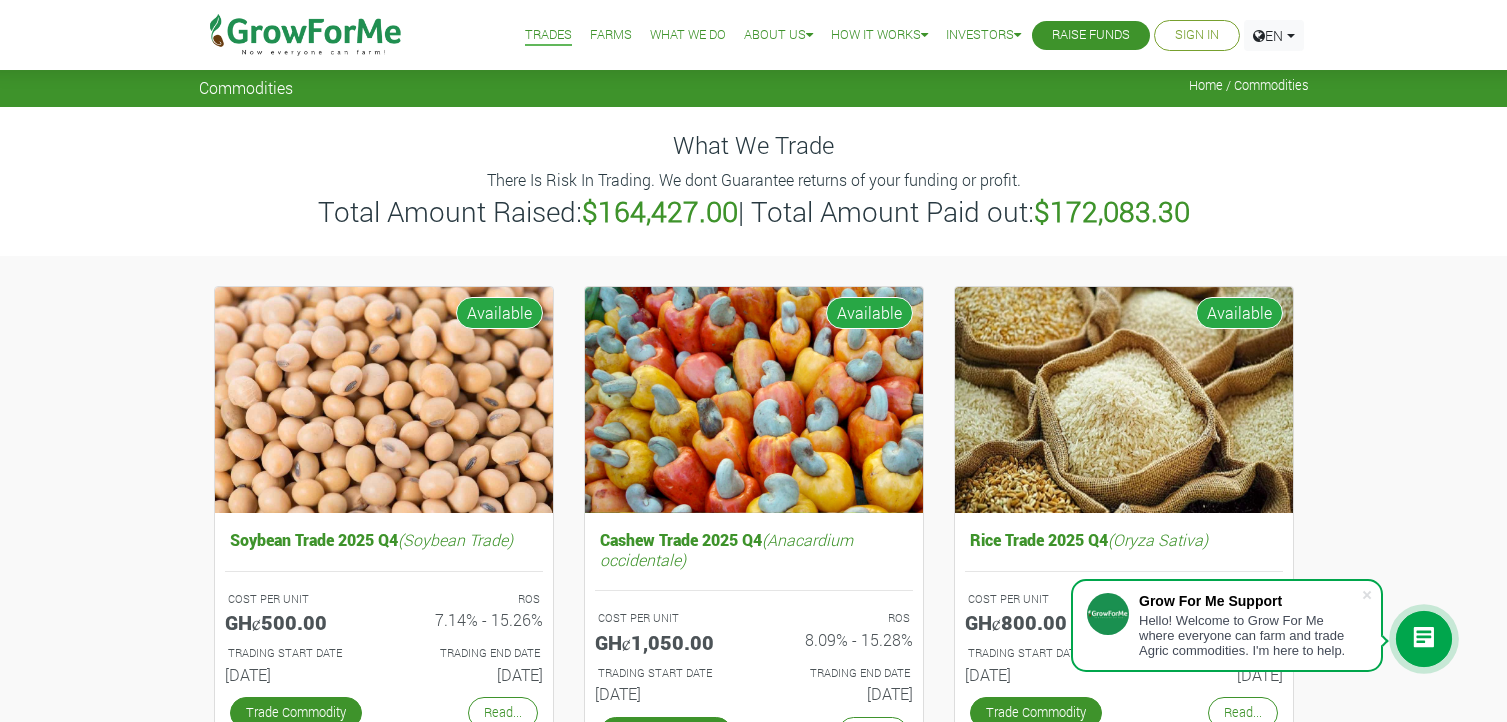 scroll, scrollTop: 0, scrollLeft: 0, axis: both 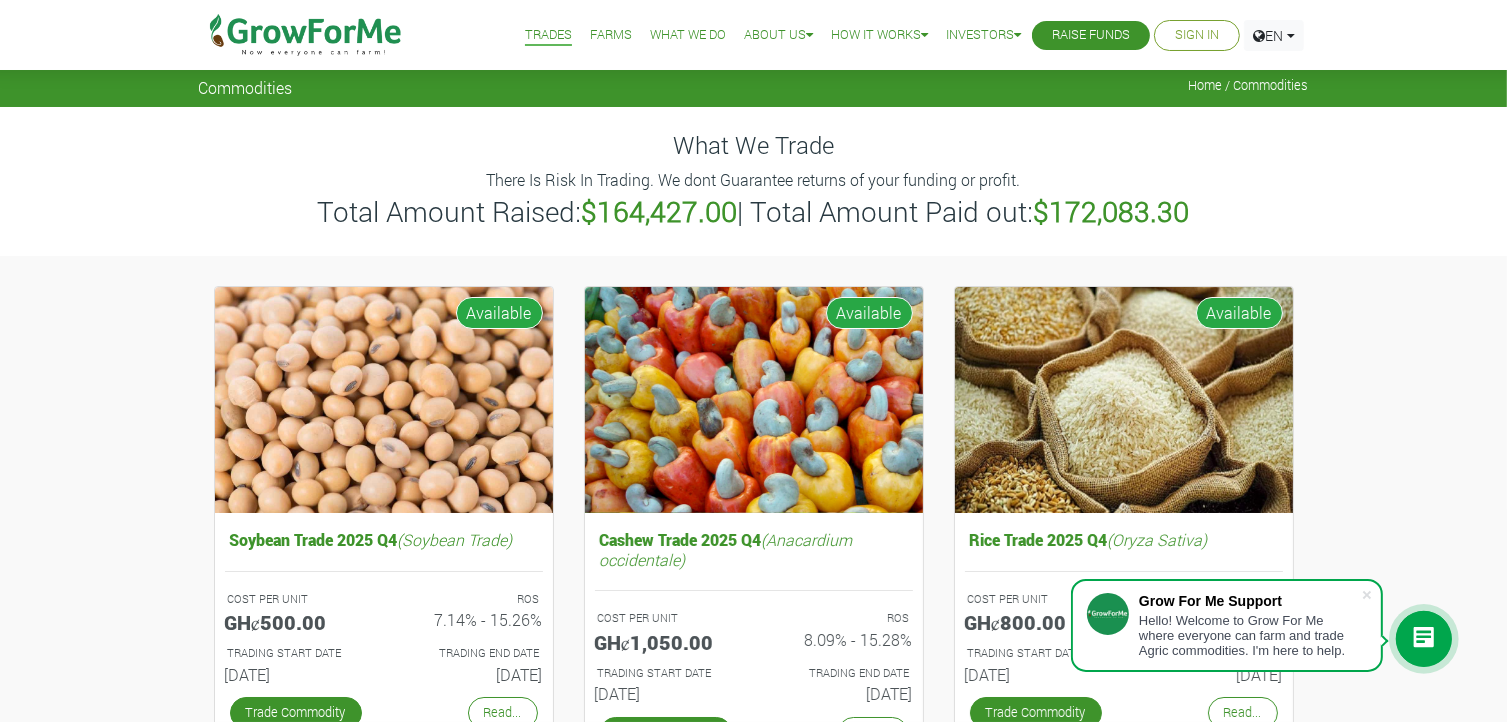 click on "Farms" at bounding box center (611, 35) 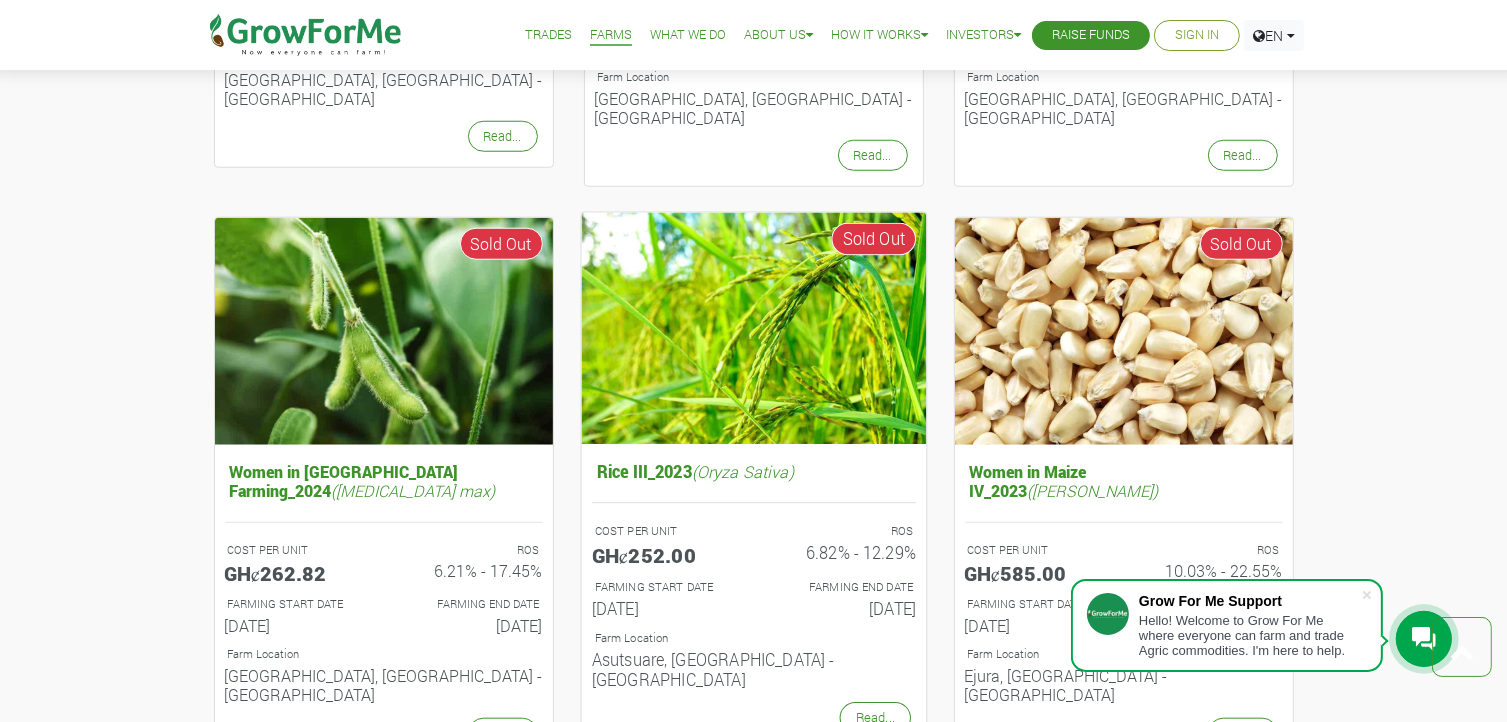 scroll, scrollTop: 1800, scrollLeft: 0, axis: vertical 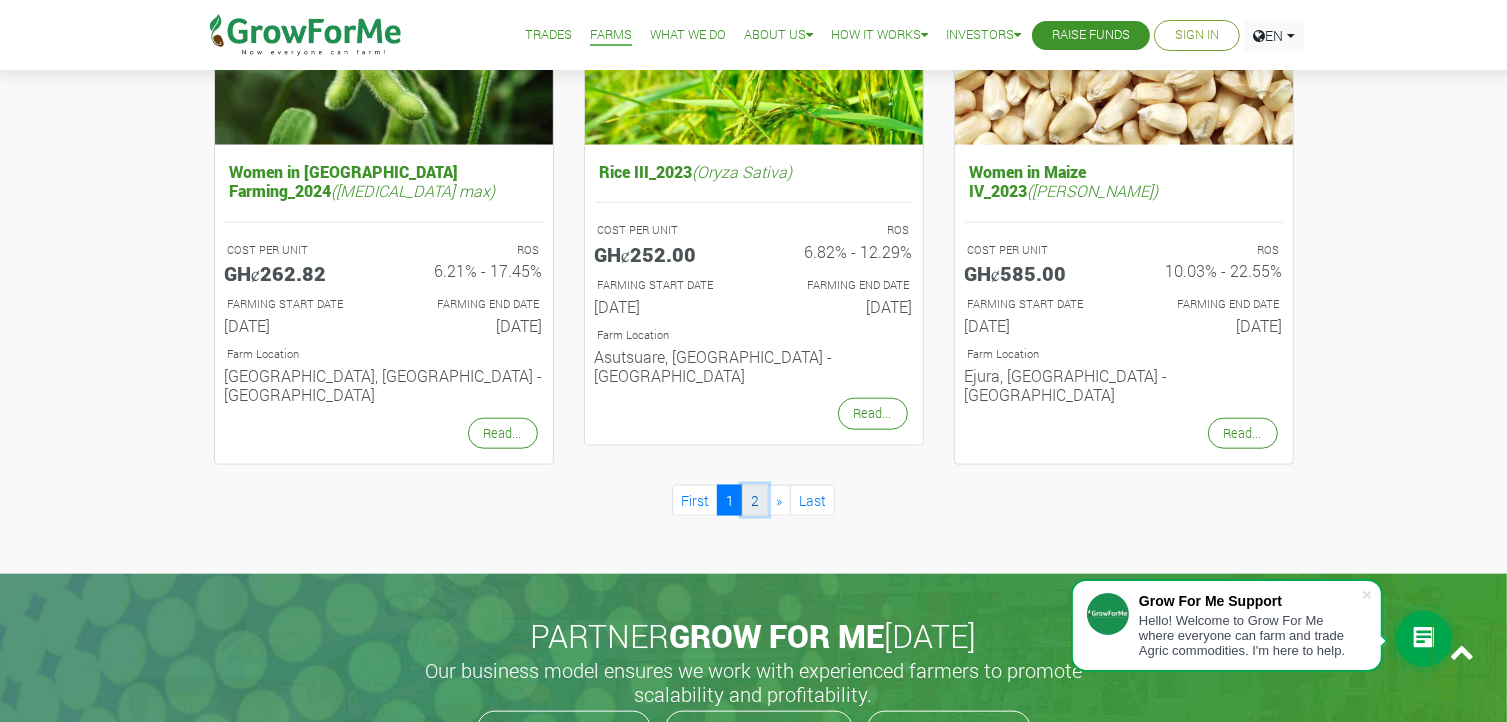 click on "2" at bounding box center [755, 500] 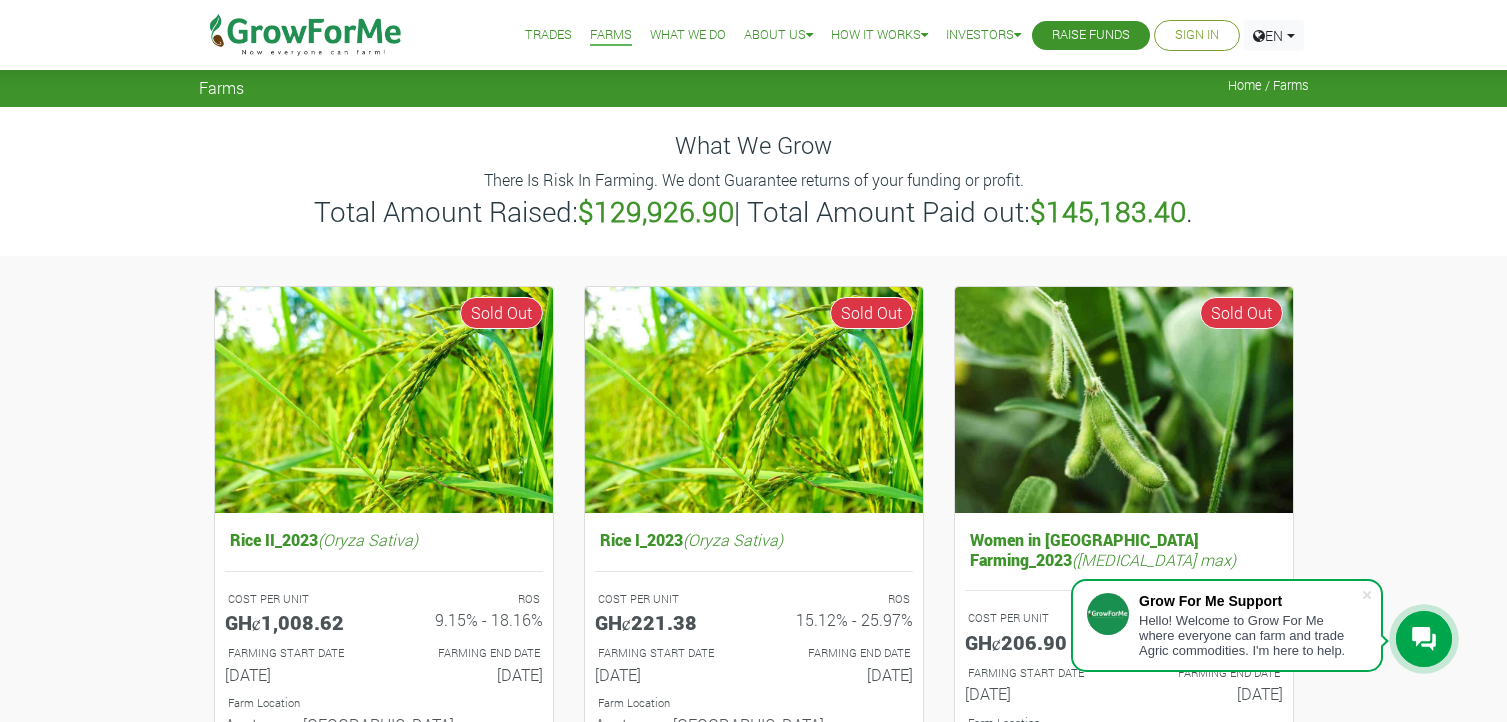 scroll, scrollTop: 500, scrollLeft: 0, axis: vertical 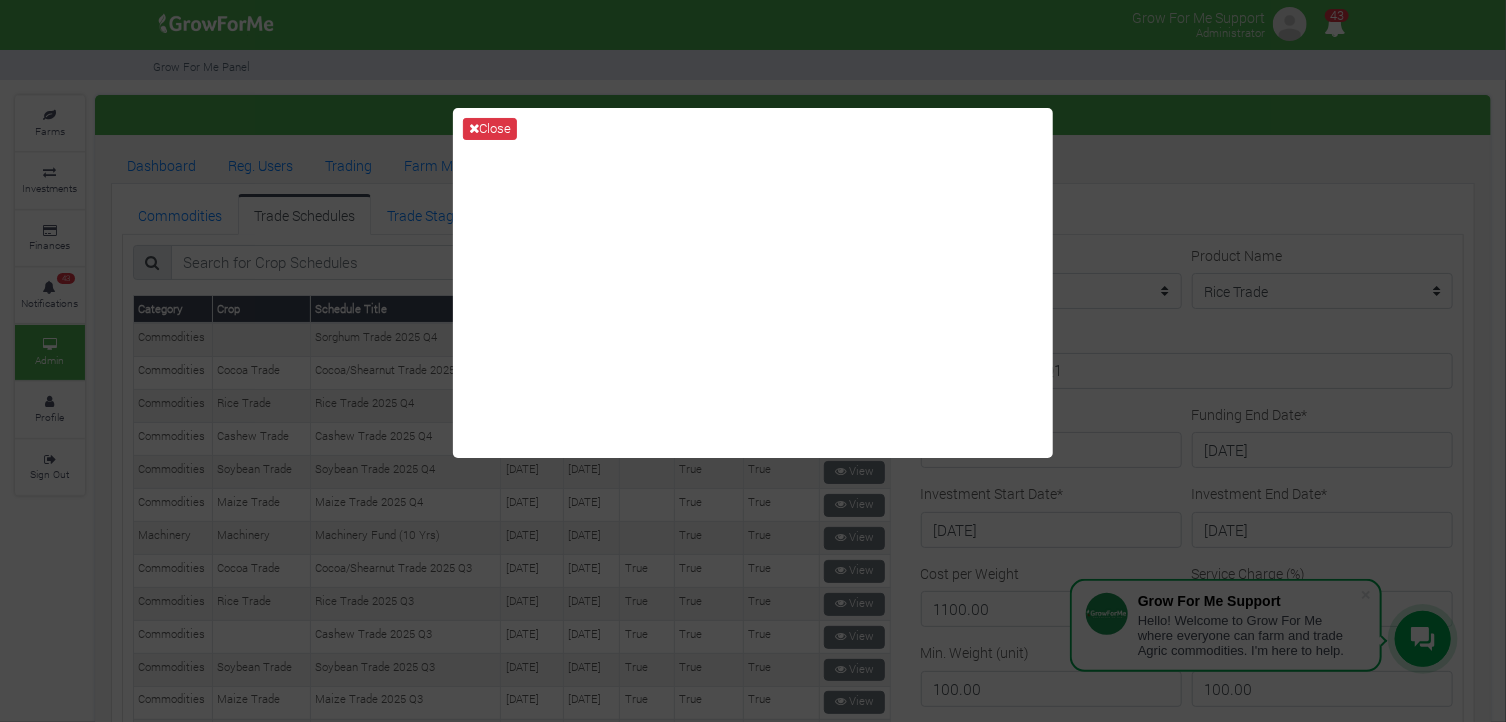 click on "Close" at bounding box center (753, 361) 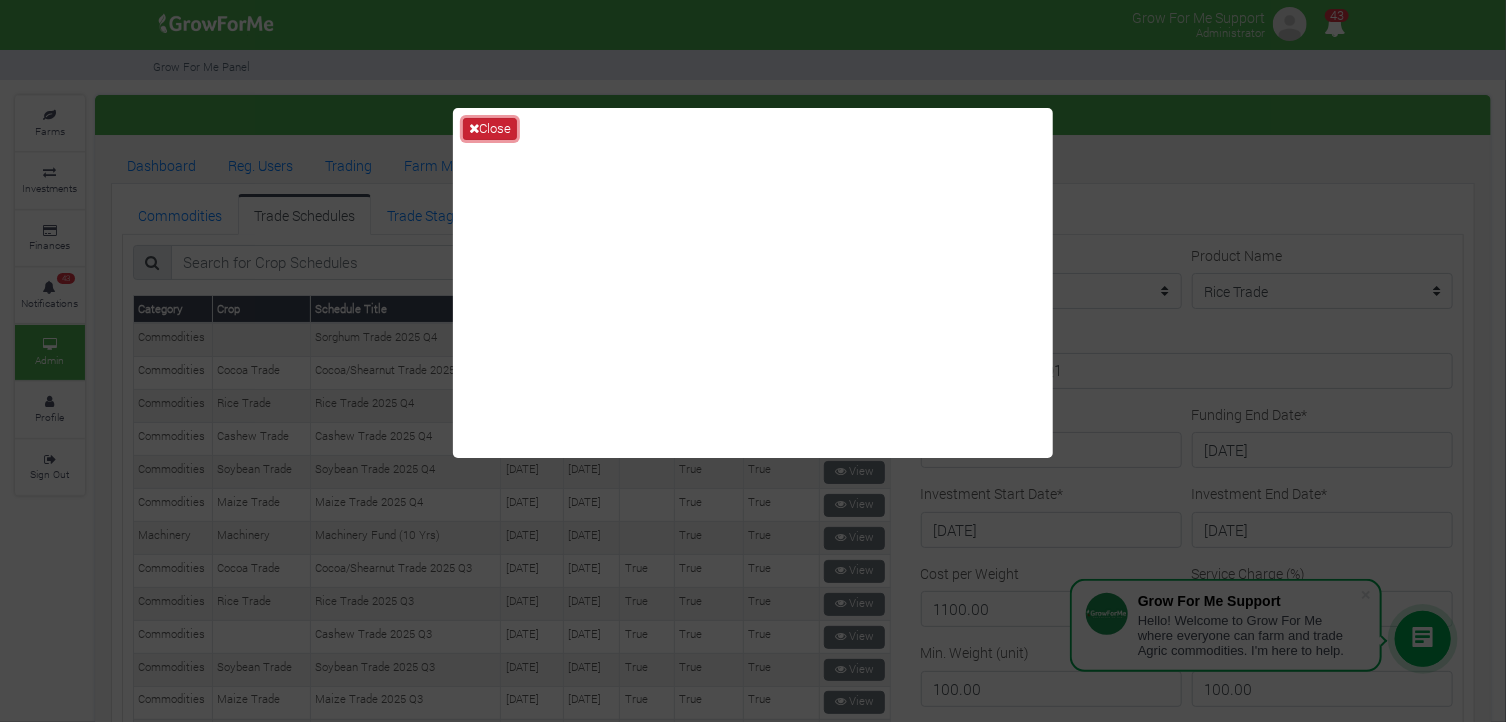 click on "Close" at bounding box center [490, 129] 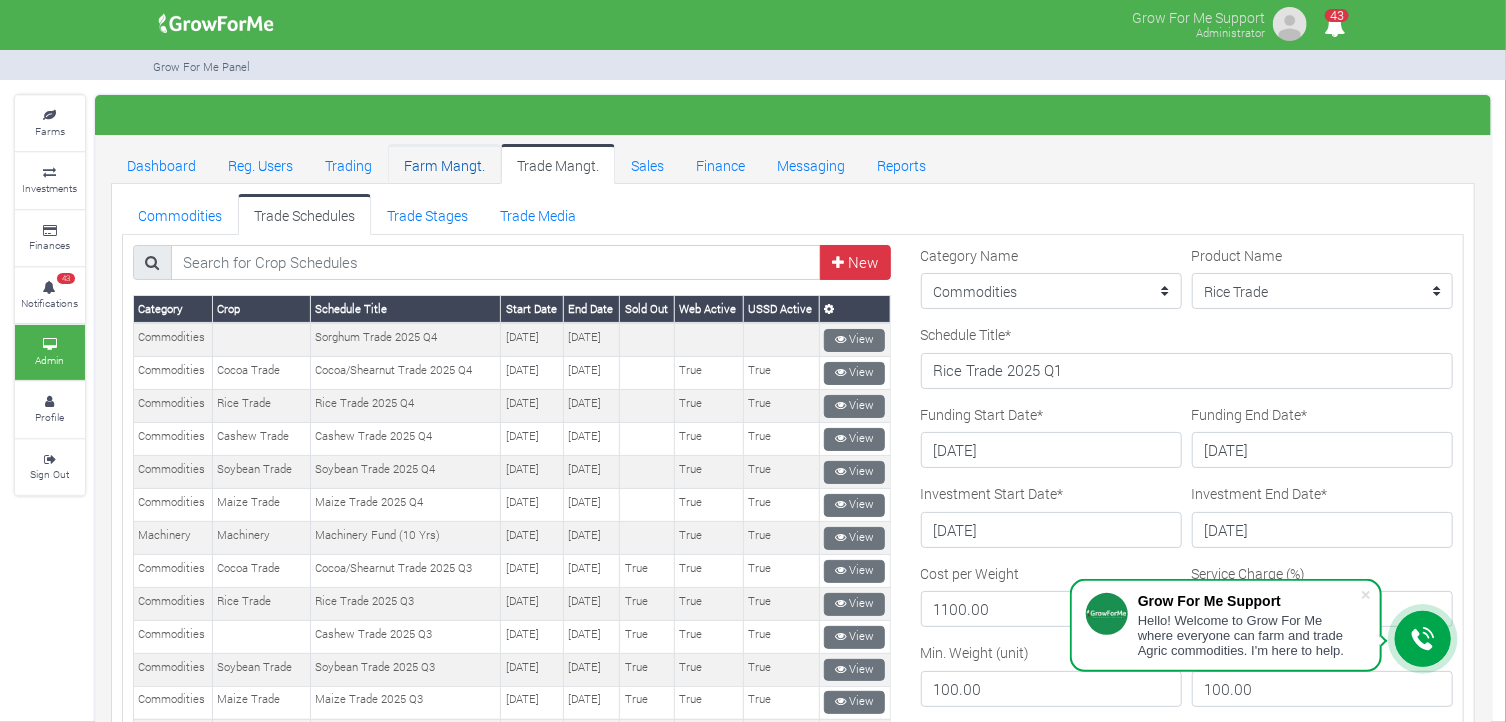 click on "Farm Mangt." at bounding box center (444, 164) 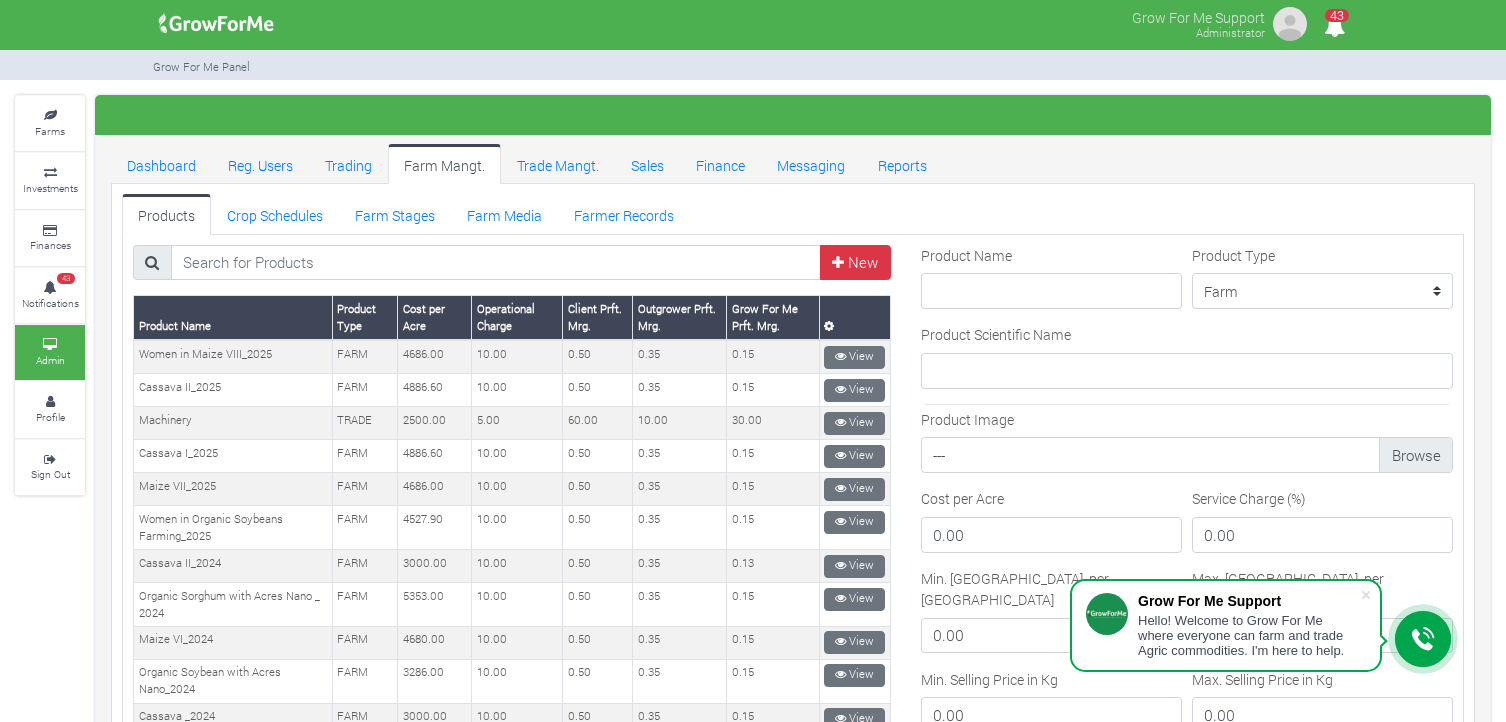 scroll, scrollTop: 0, scrollLeft: 0, axis: both 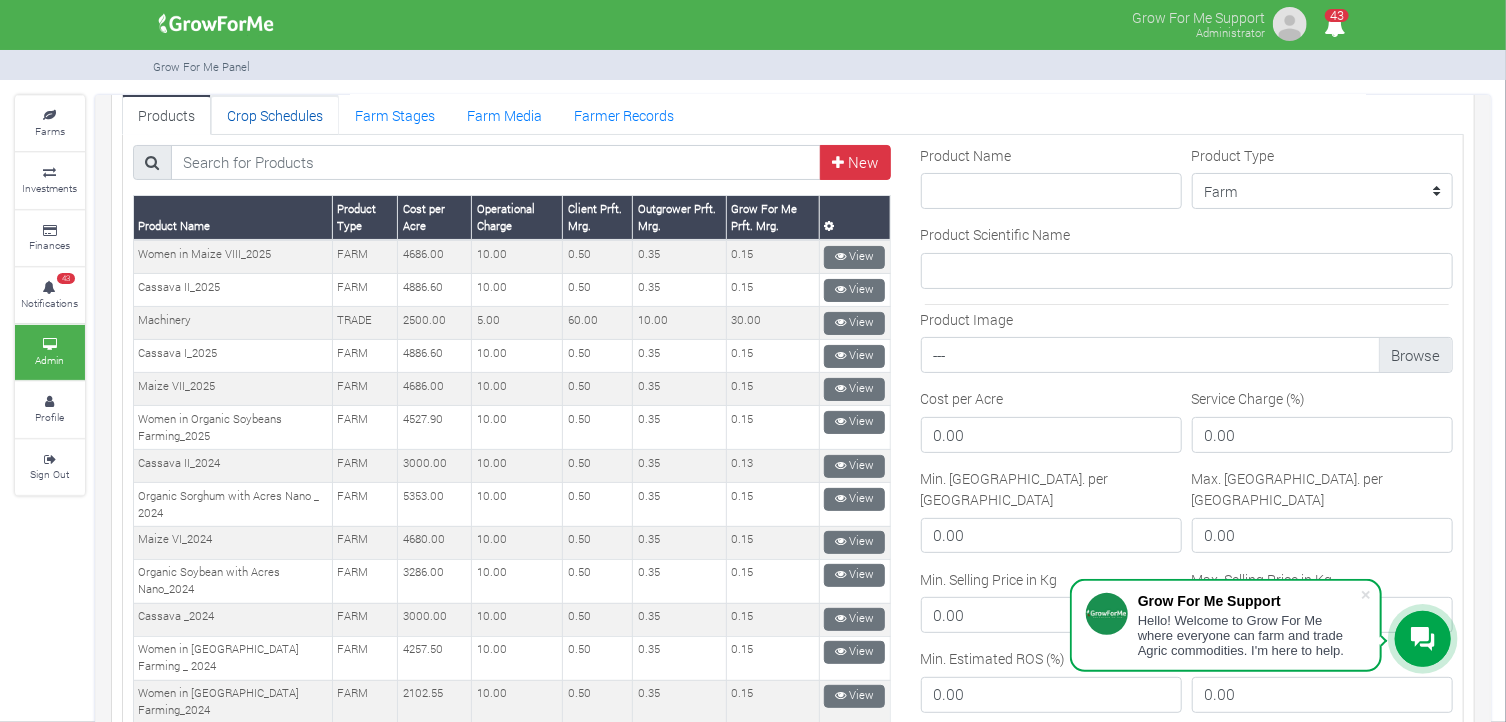 click on "Crop Schedules" at bounding box center (275, 114) 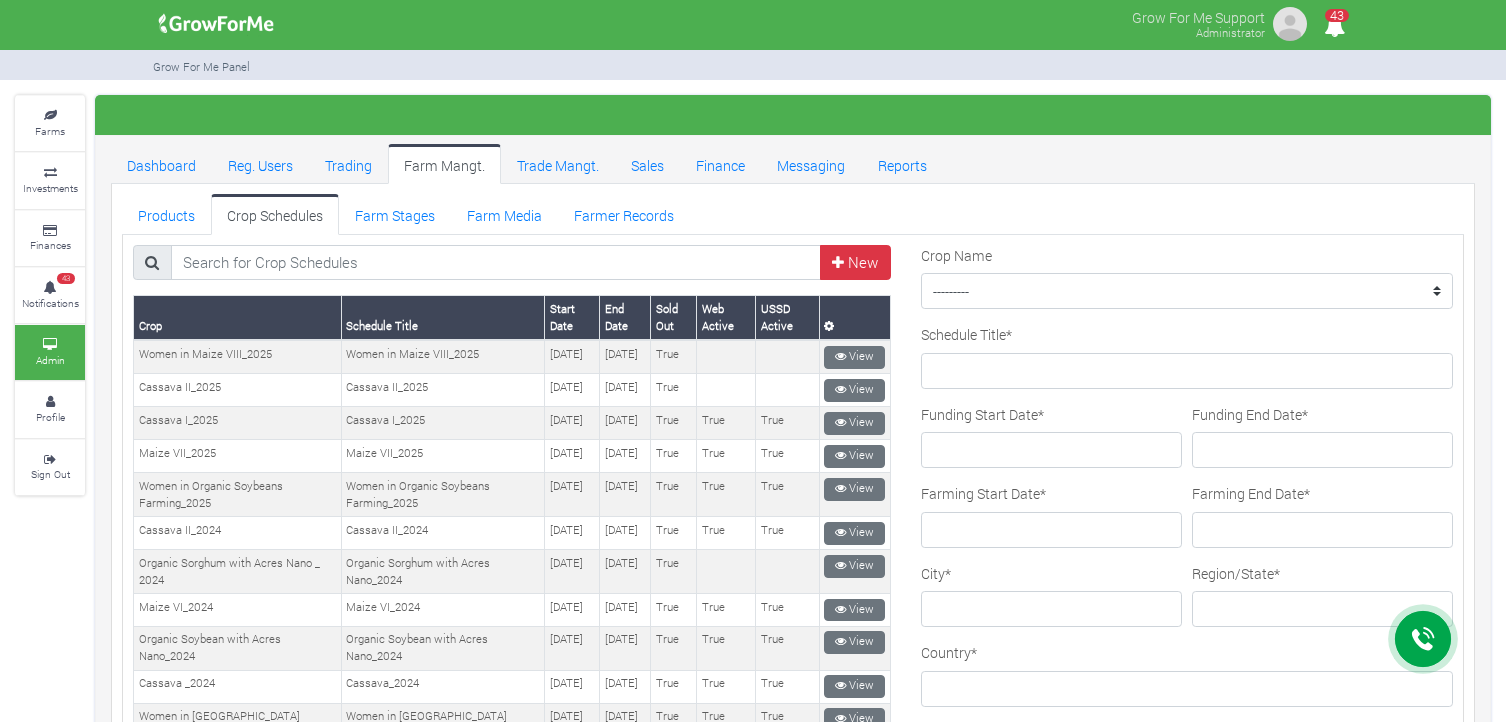 scroll, scrollTop: 0, scrollLeft: 0, axis: both 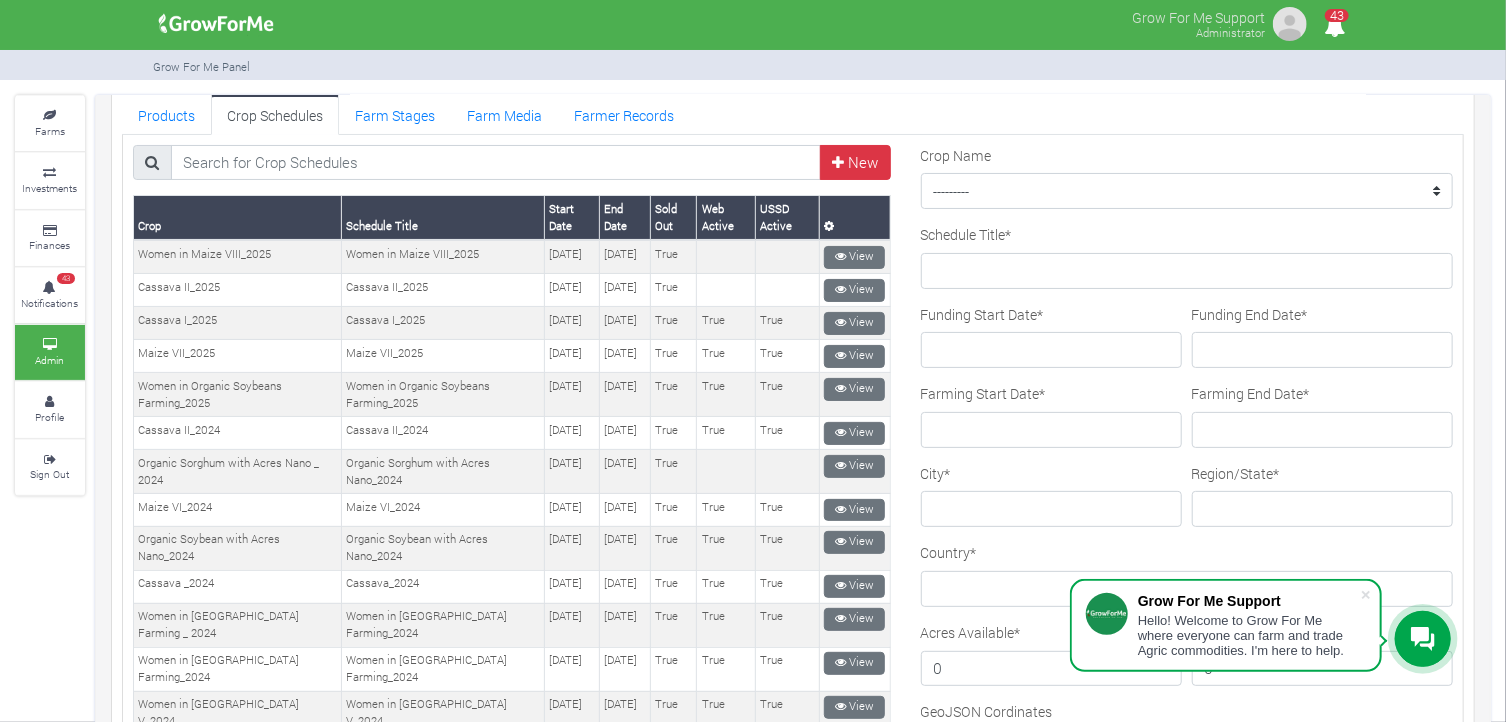 click at bounding box center (1366, 595) 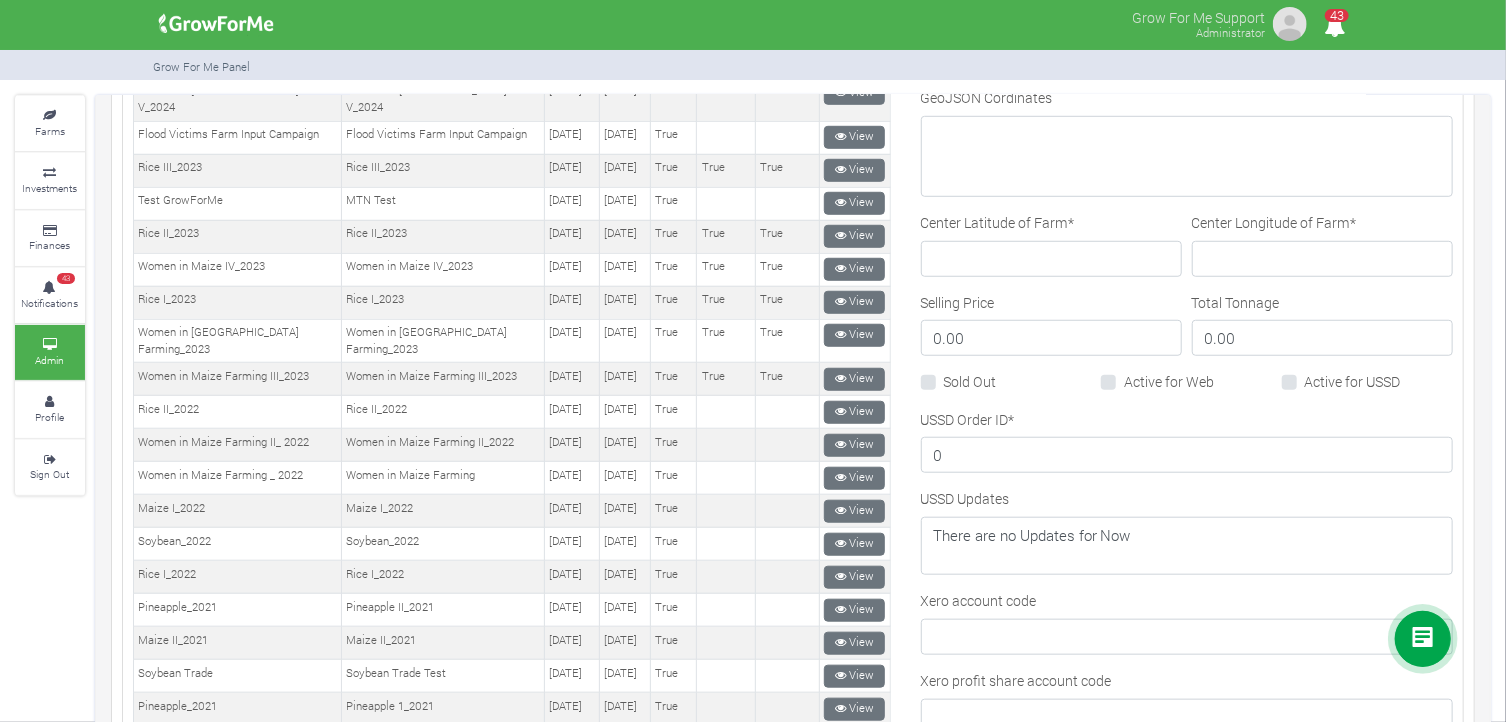 scroll, scrollTop: 900, scrollLeft: 0, axis: vertical 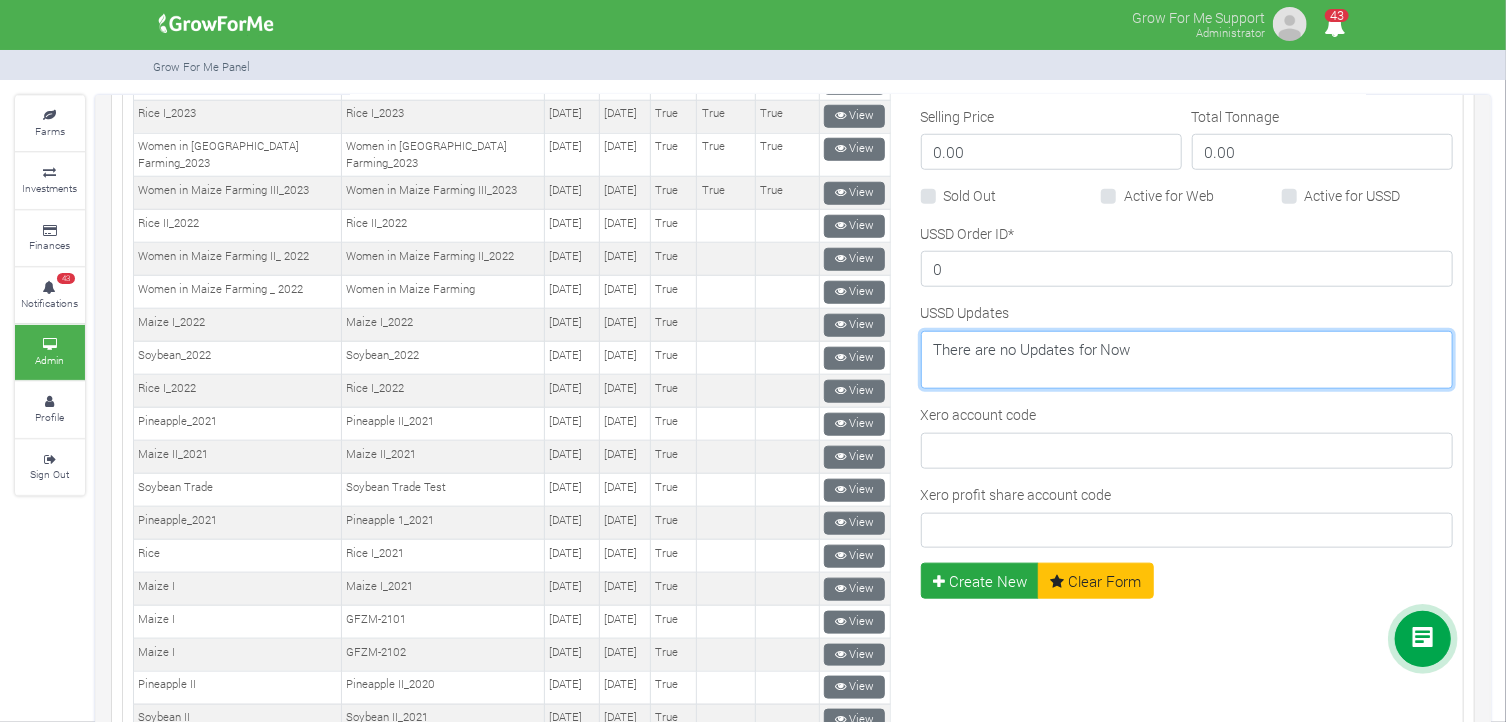 click on "There are no Updates for Now" at bounding box center [1187, 360] 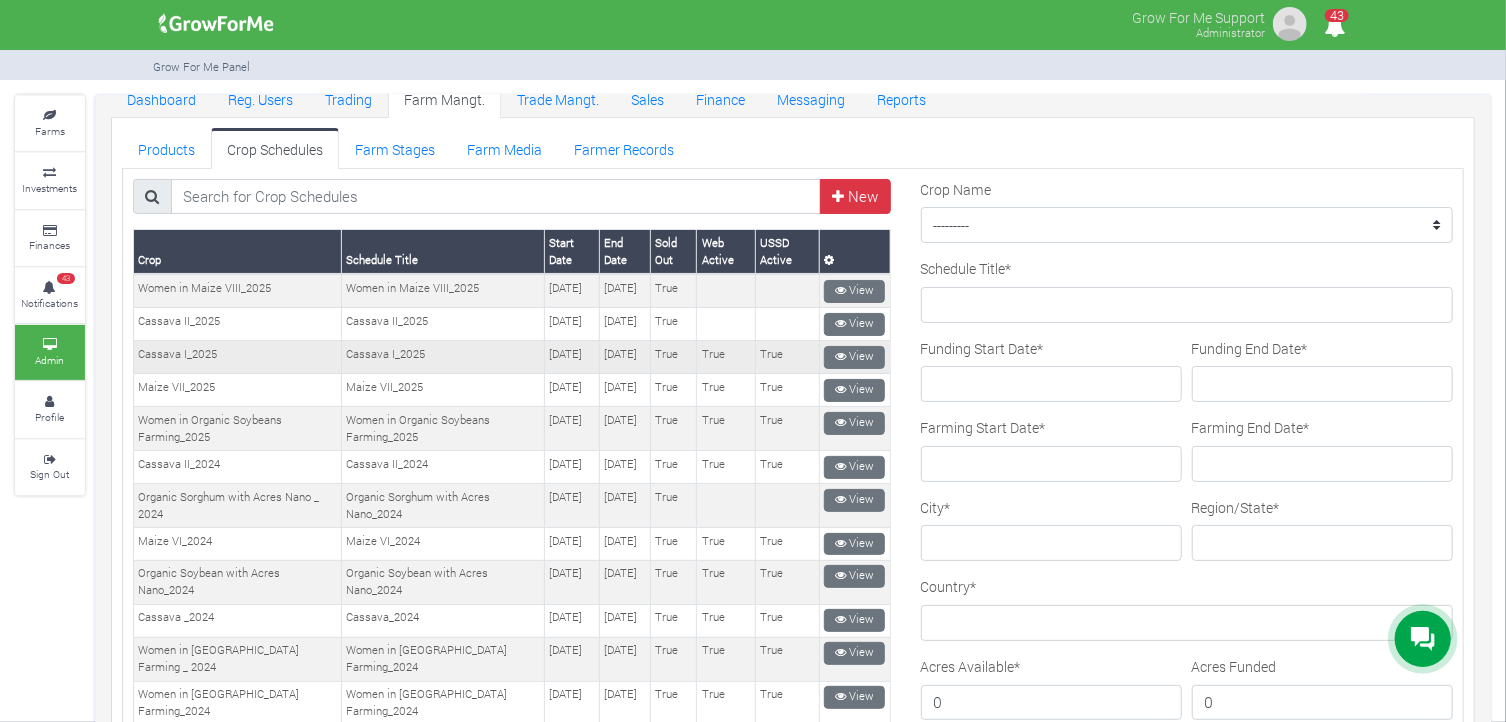 scroll, scrollTop: 100, scrollLeft: 0, axis: vertical 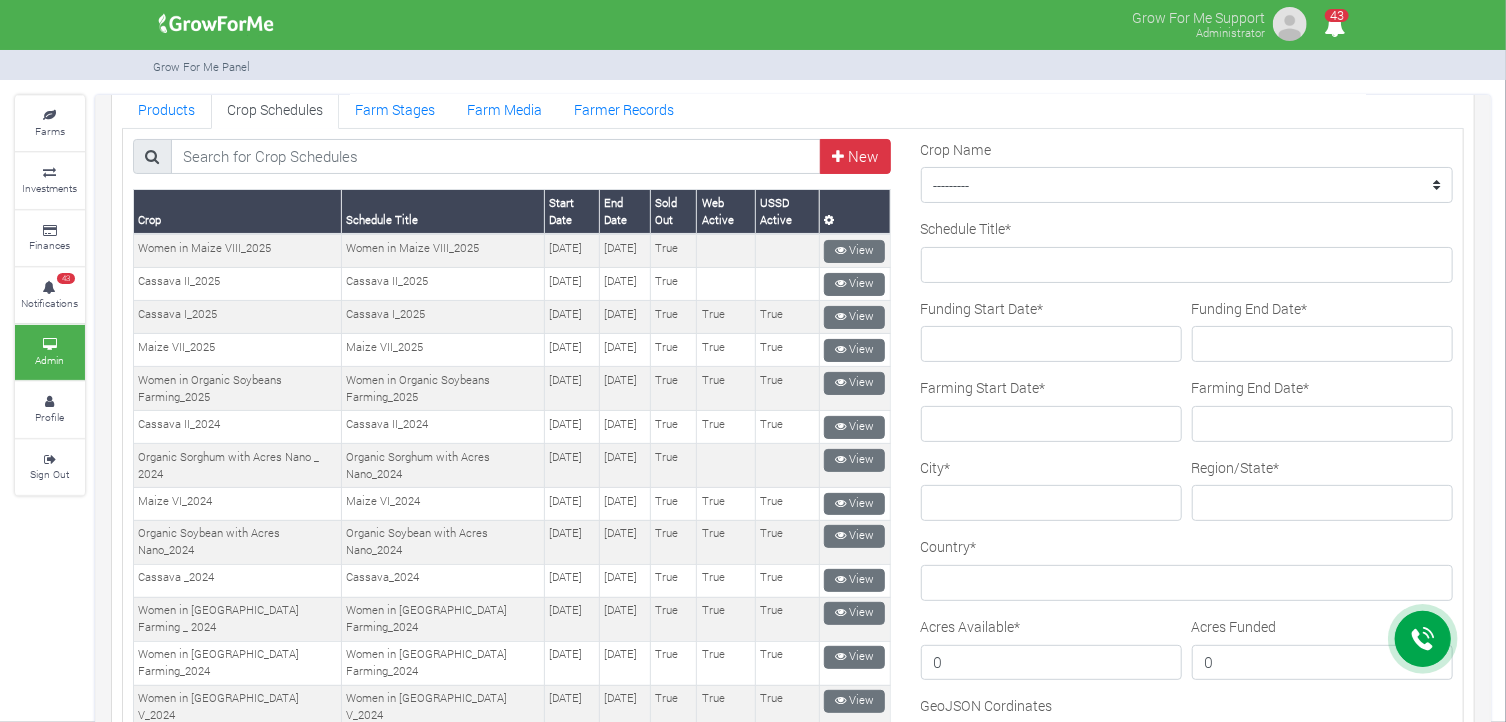 click on "Products
Crop Schedules
Farm Stages
Farm Media
Farmer Records" at bounding box center (793, 108) 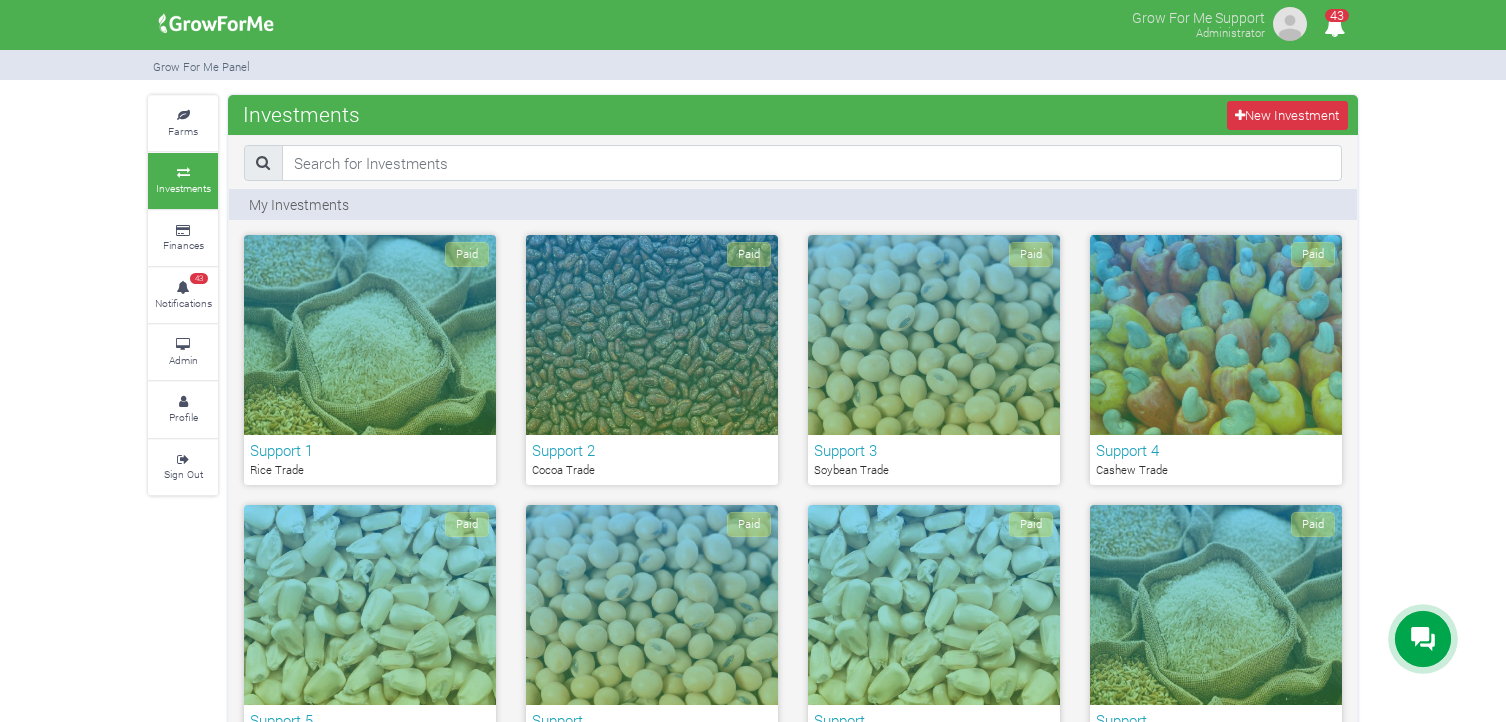 scroll, scrollTop: 0, scrollLeft: 0, axis: both 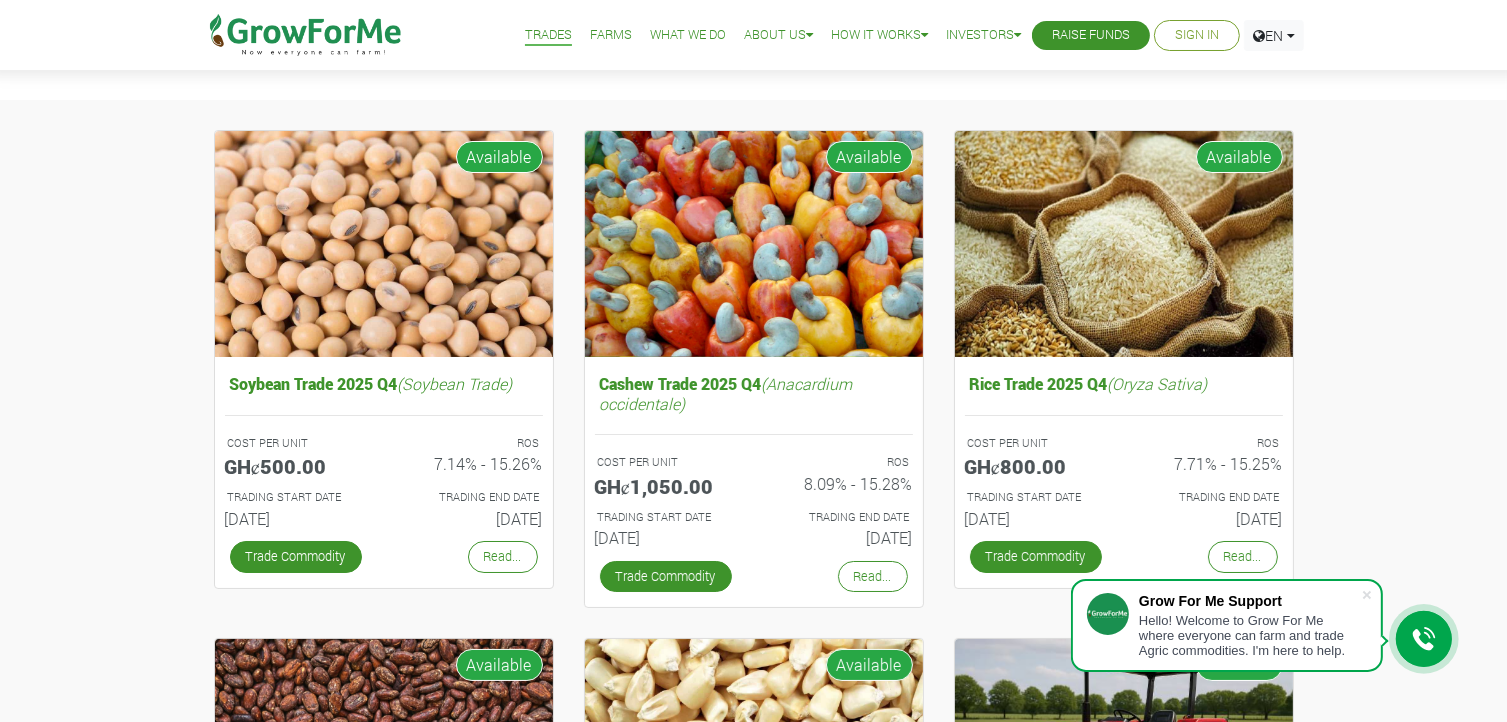 click on "Soybean Trade 2025 Q4  (Soybean Trade)
COST PER UNIT
GHȼ500.00
ROS
7.14% - 15.26%
TRADING START DATE ROS" at bounding box center [753, 1161] 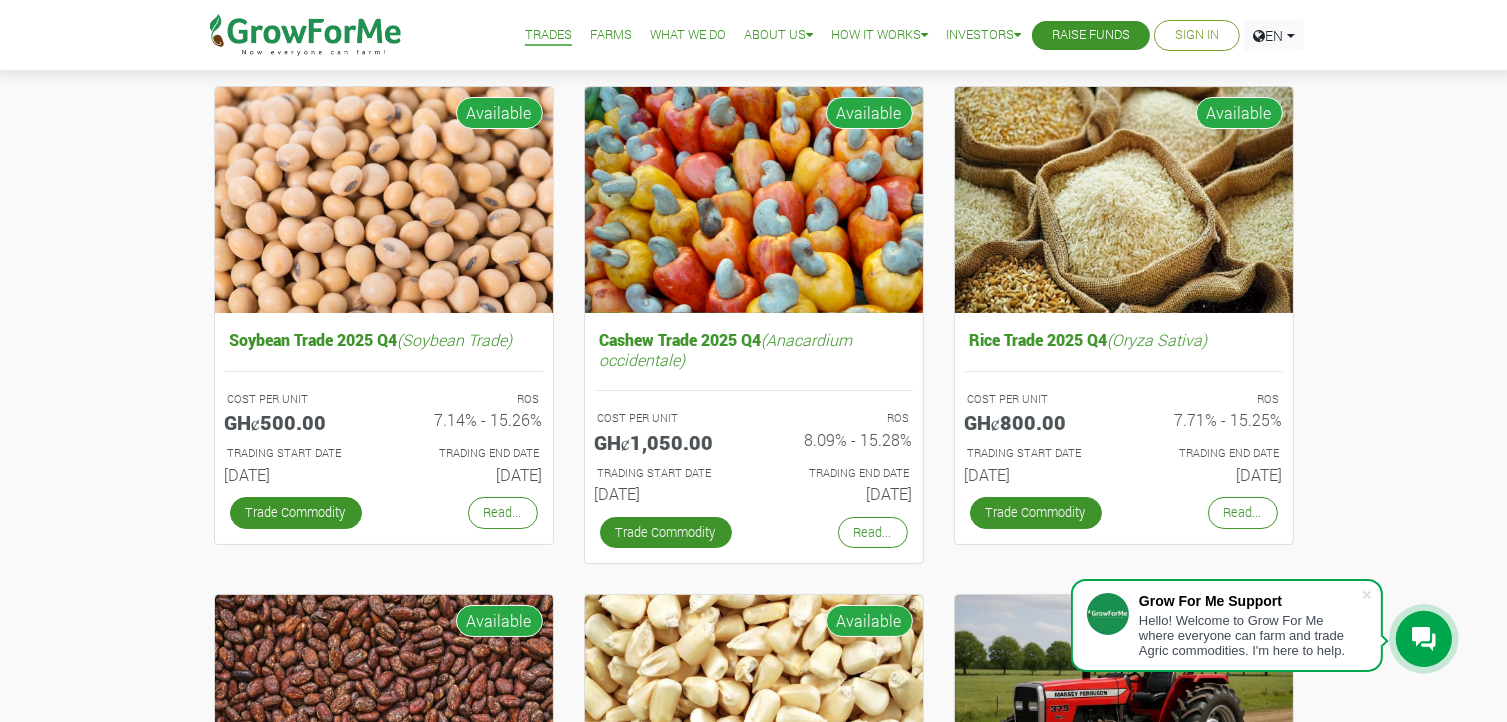 scroll, scrollTop: 0, scrollLeft: 0, axis: both 